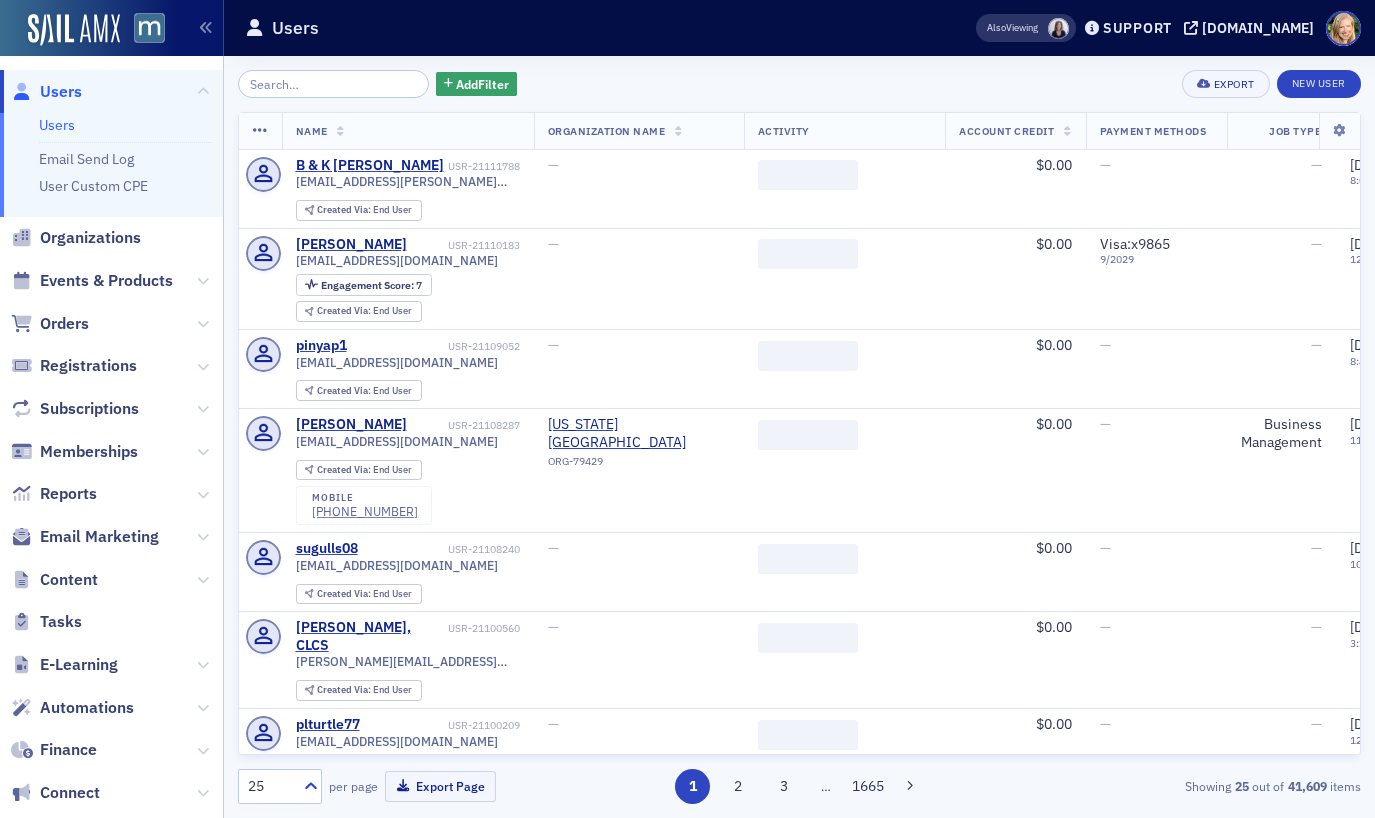 scroll, scrollTop: 0, scrollLeft: 0, axis: both 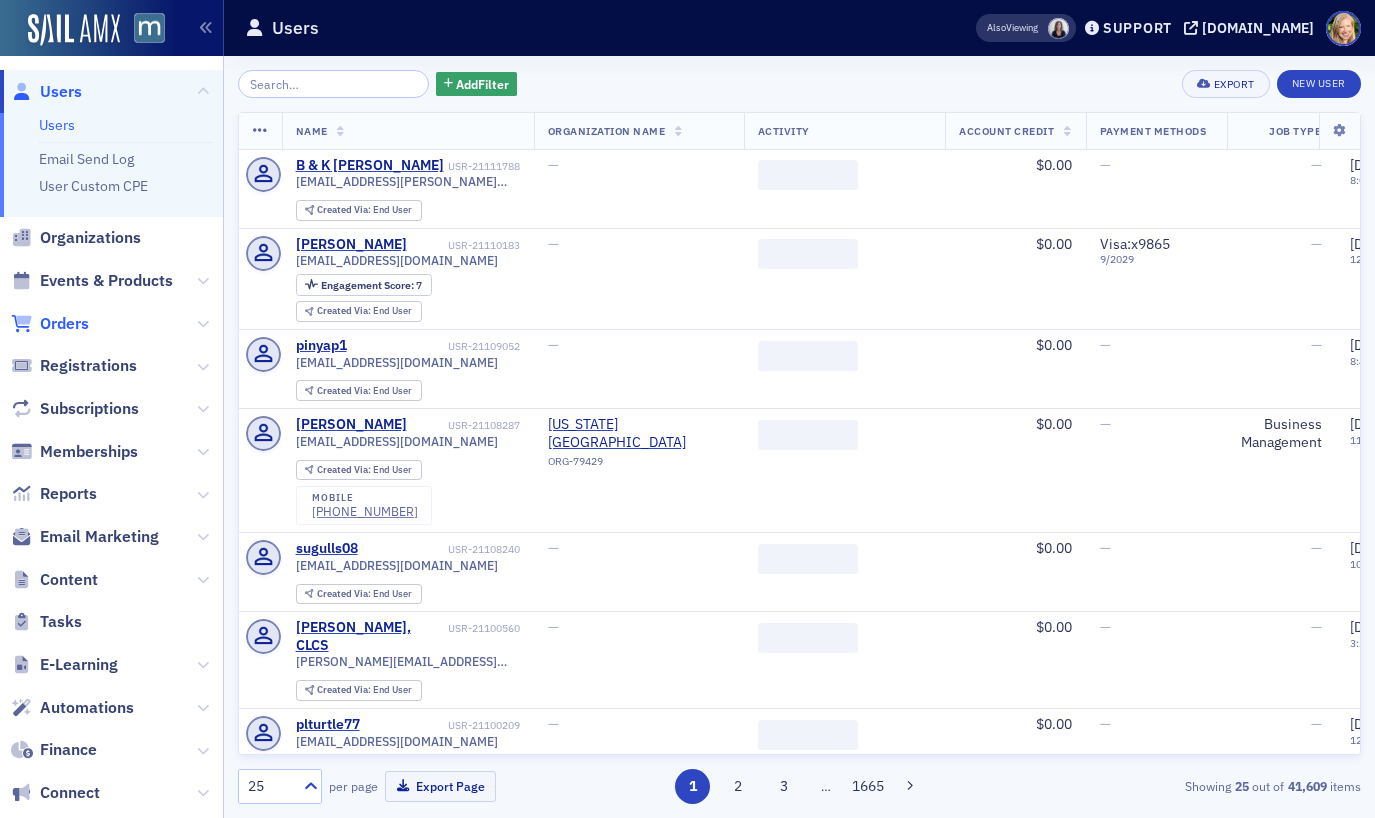 click on "Orders" 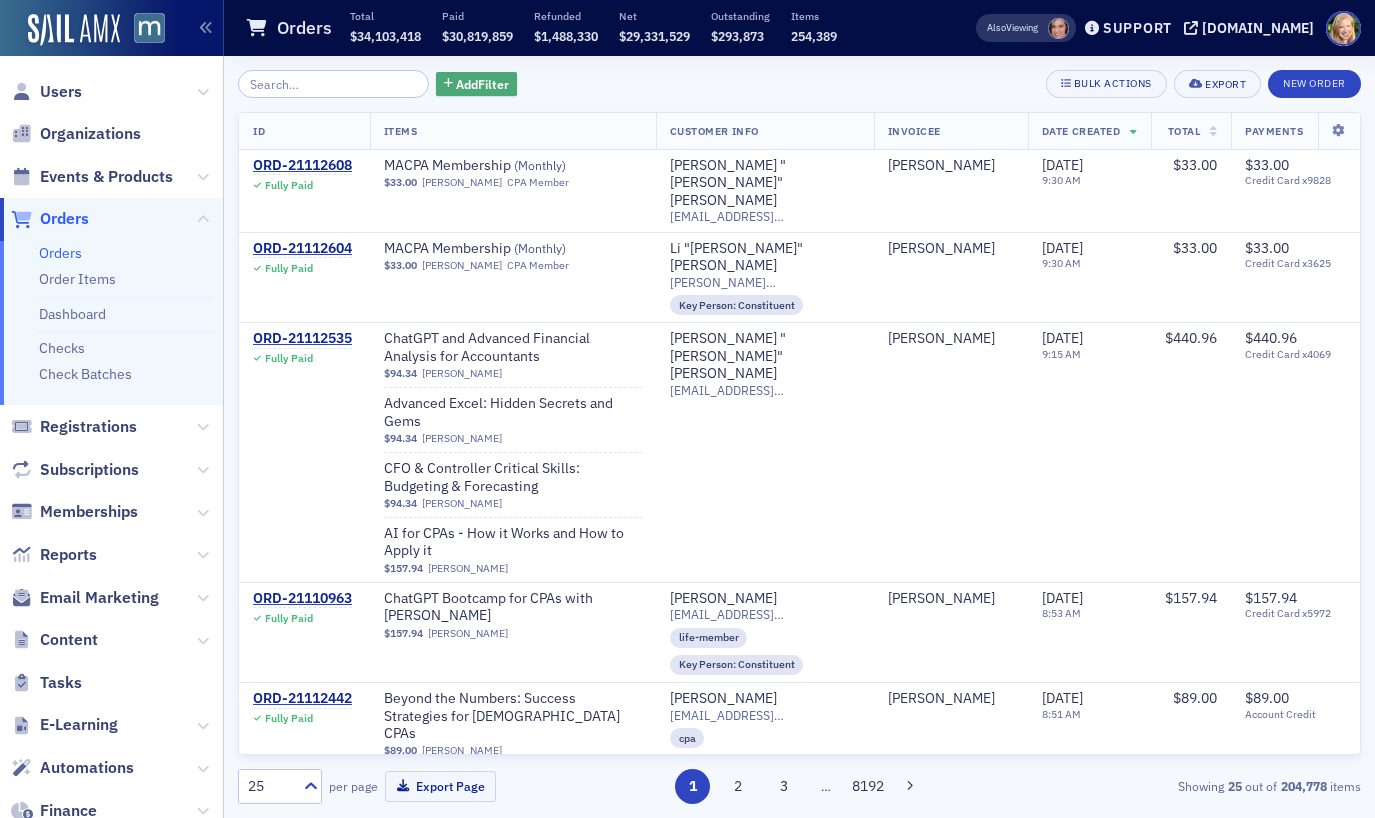 click on "Add  Filter" 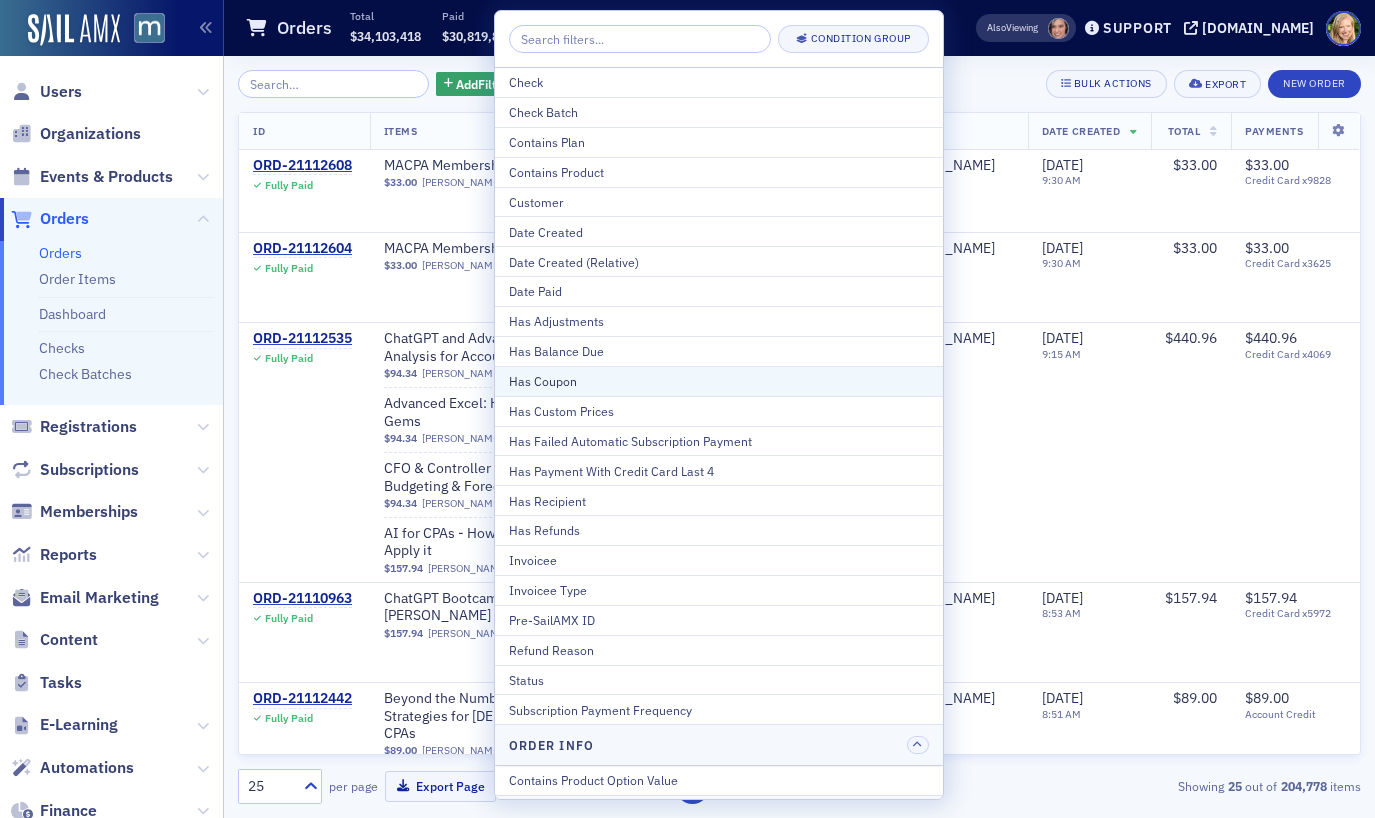 scroll, scrollTop: 126, scrollLeft: 0, axis: vertical 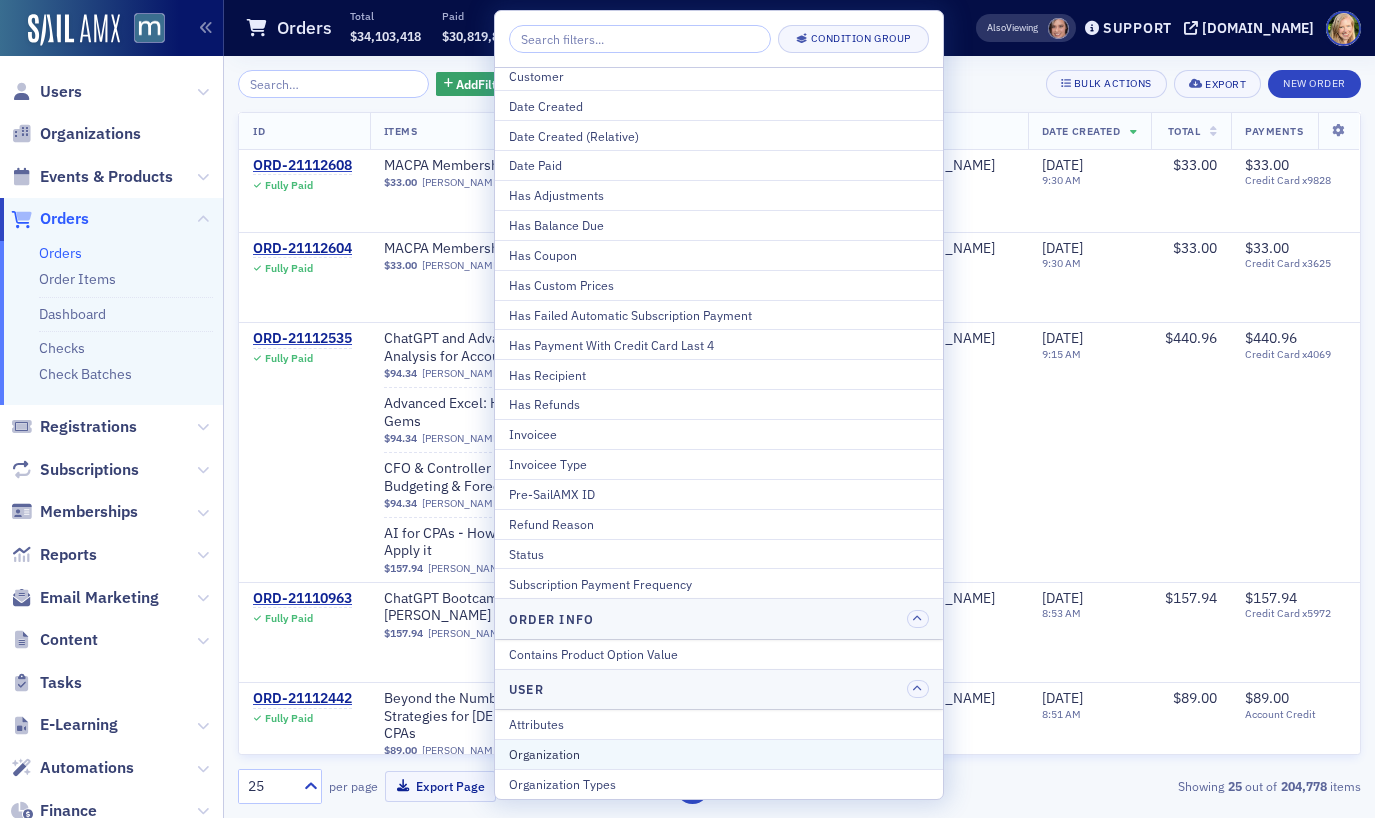 click on "Organization" at bounding box center (719, 754) 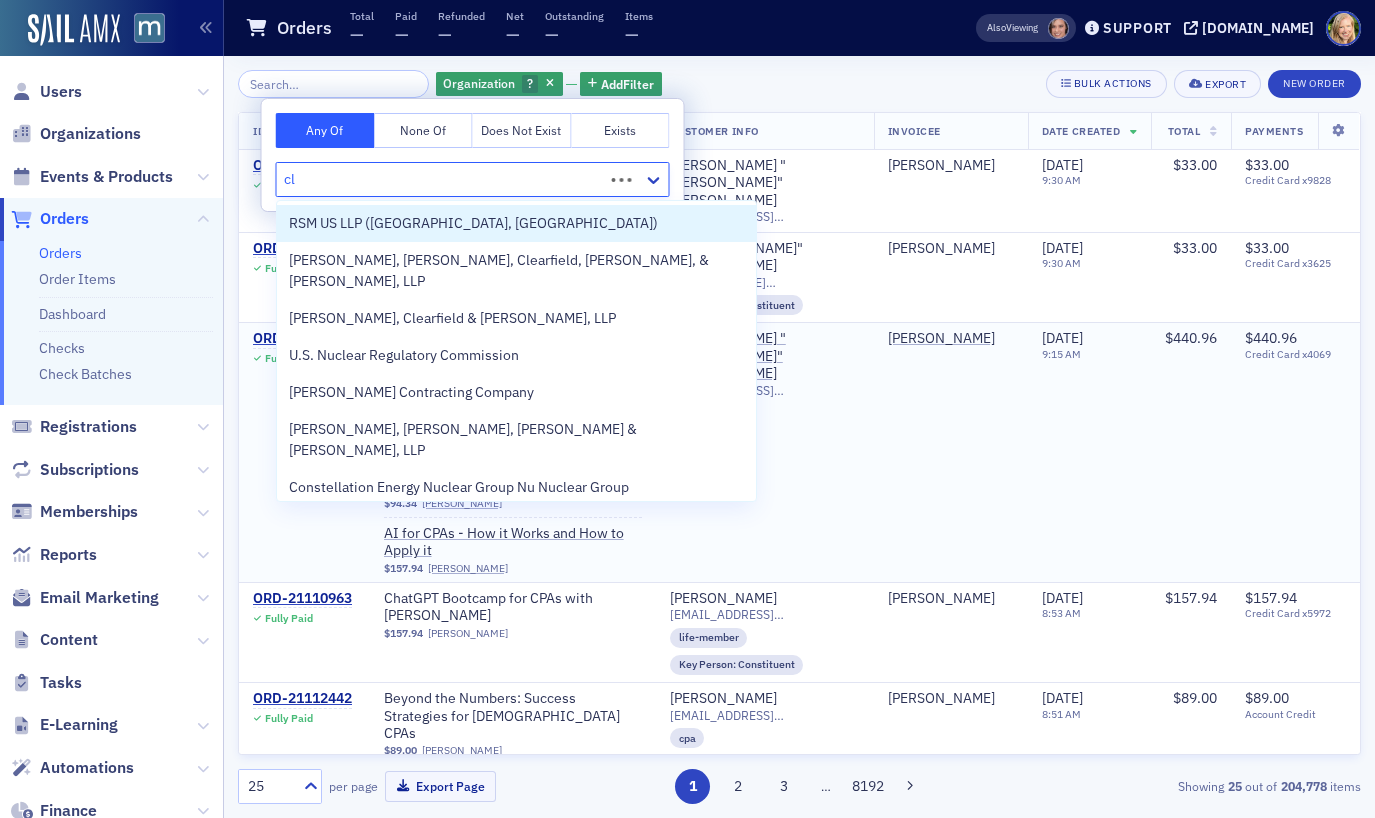 type on "c" 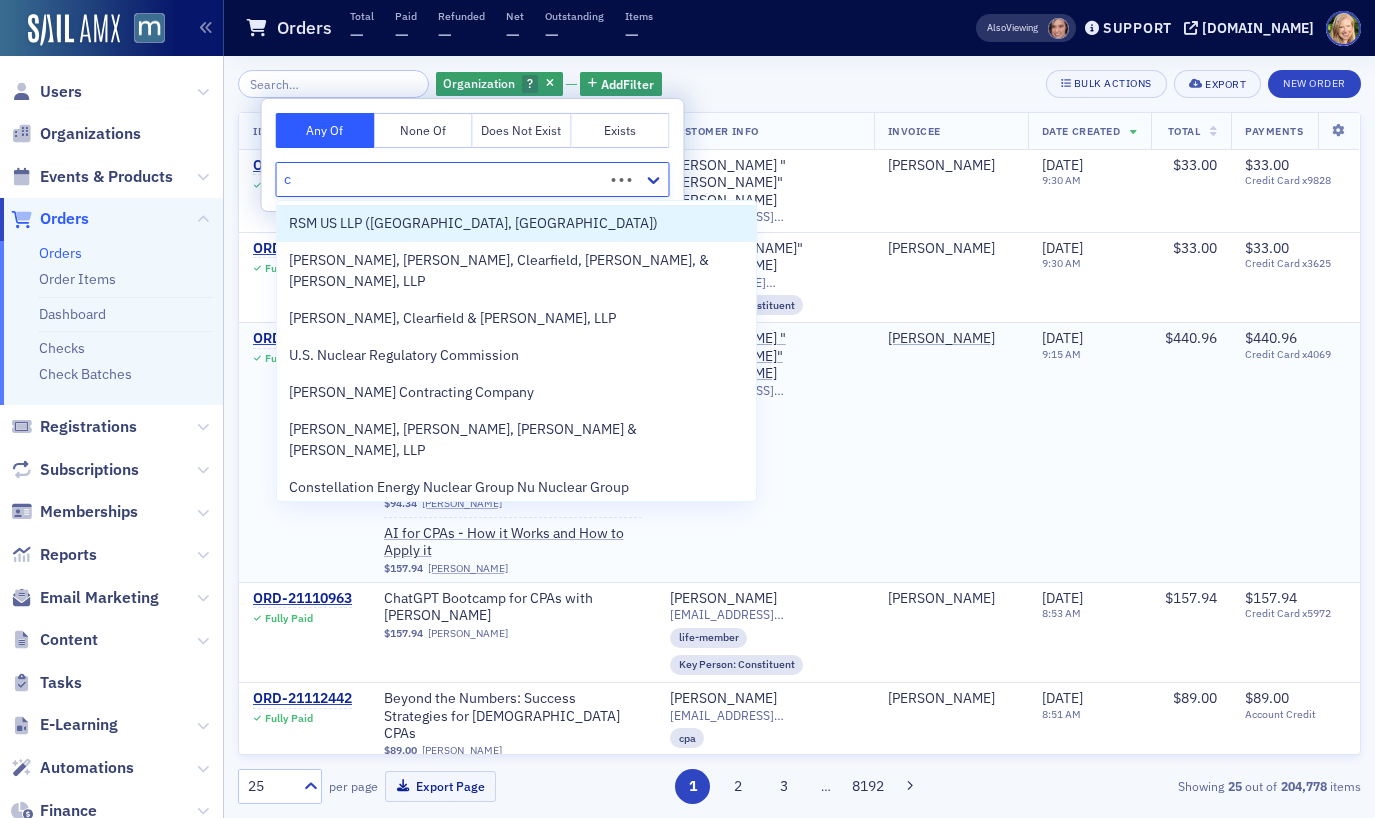 type 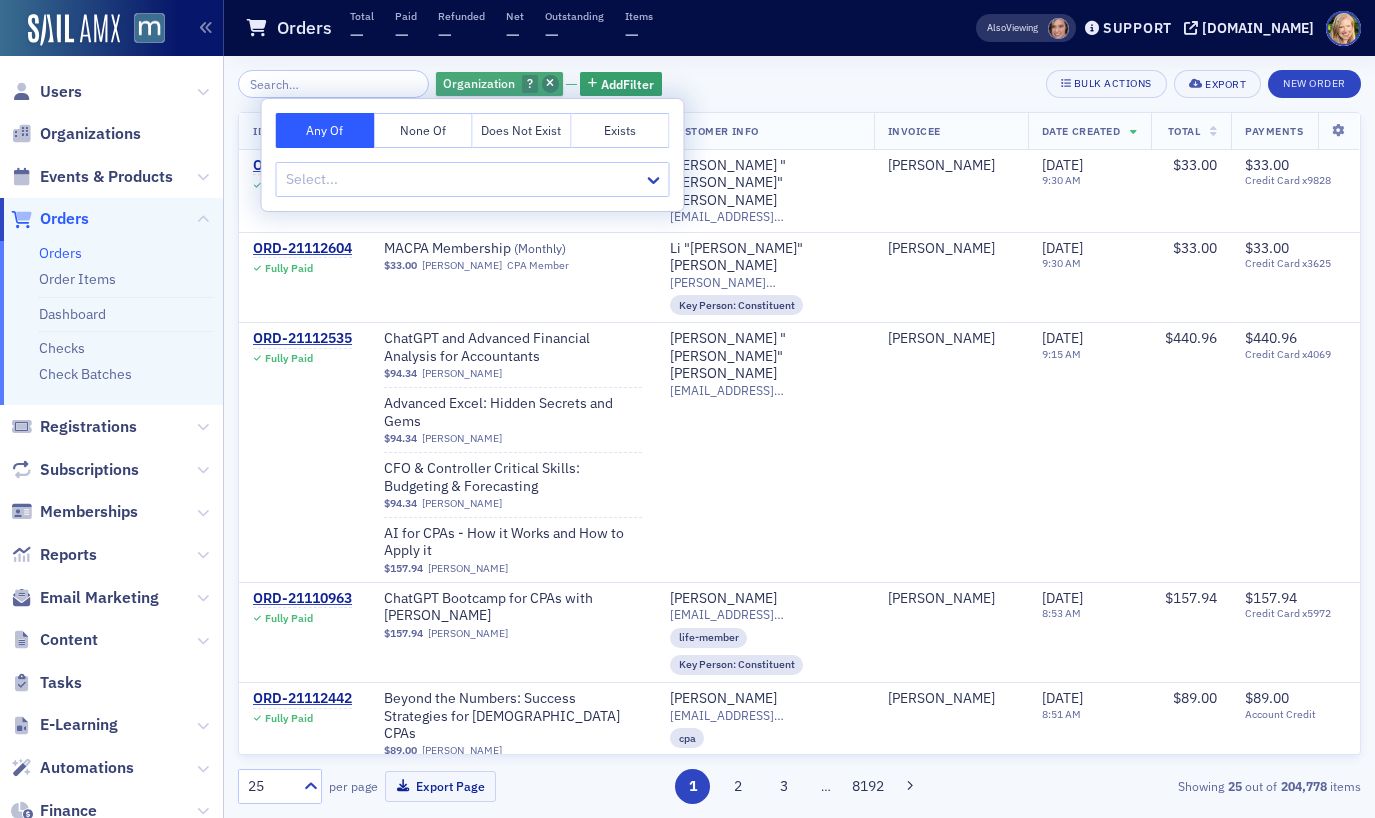 click 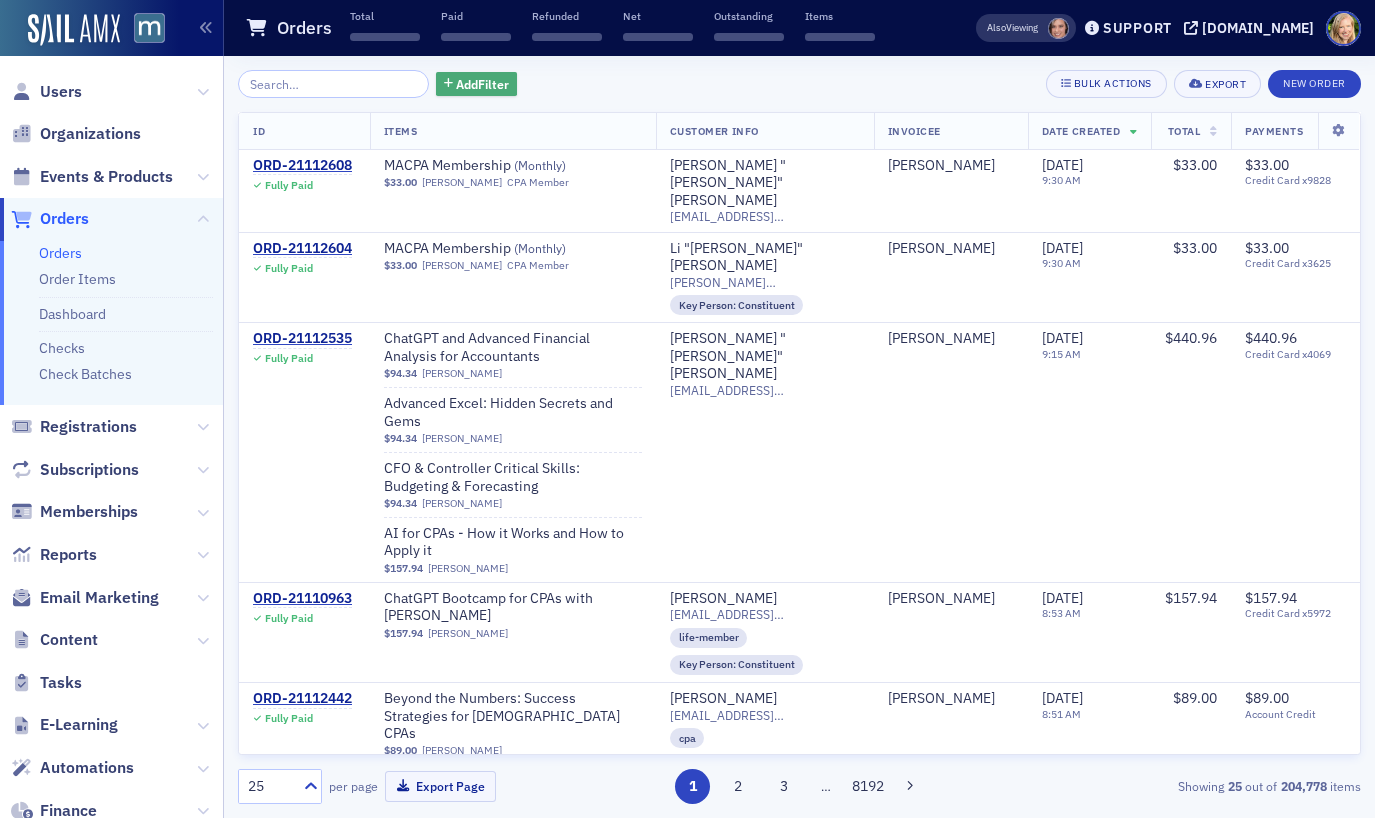 click on "Add  Filter" 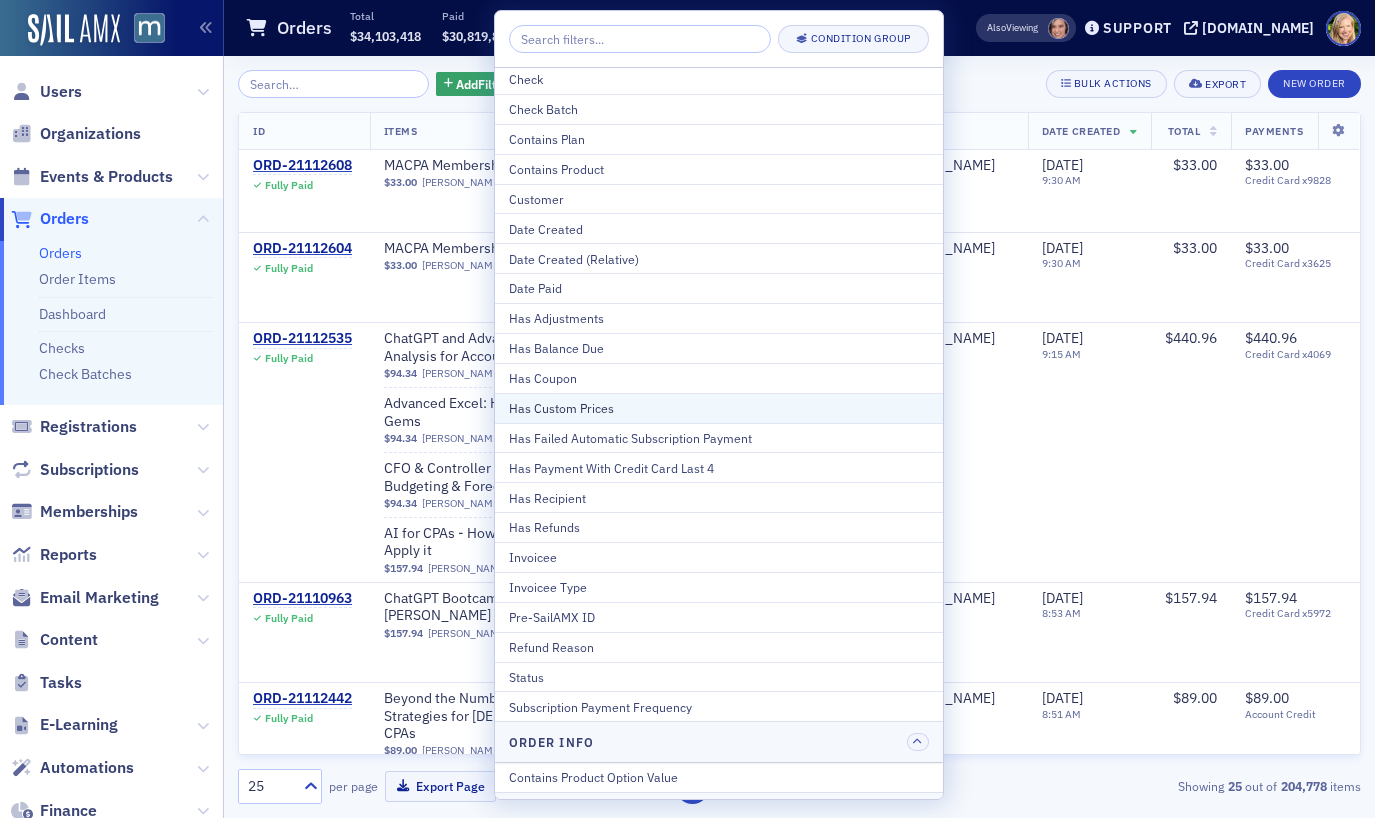 scroll, scrollTop: 0, scrollLeft: 0, axis: both 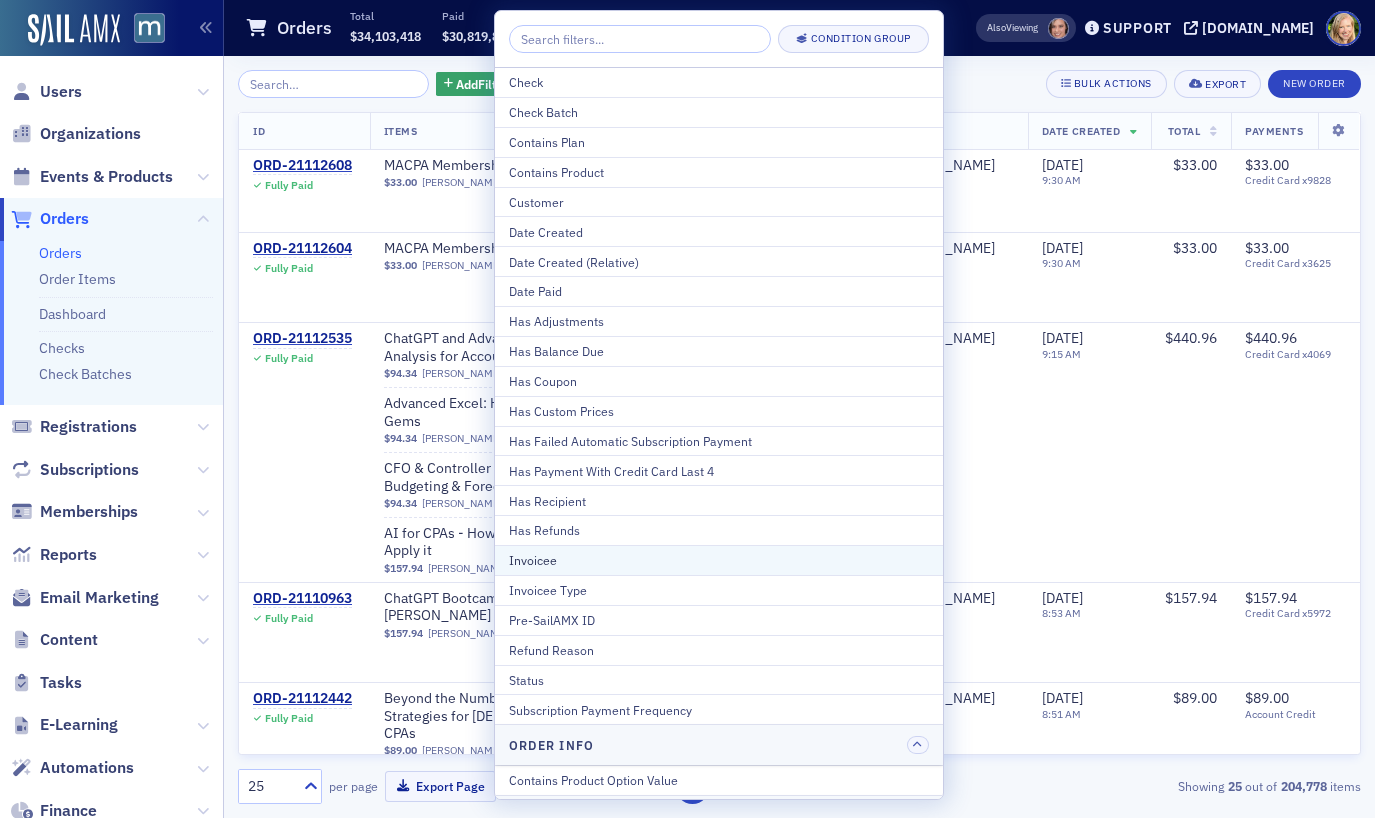click on "Invoicee" at bounding box center [719, 560] 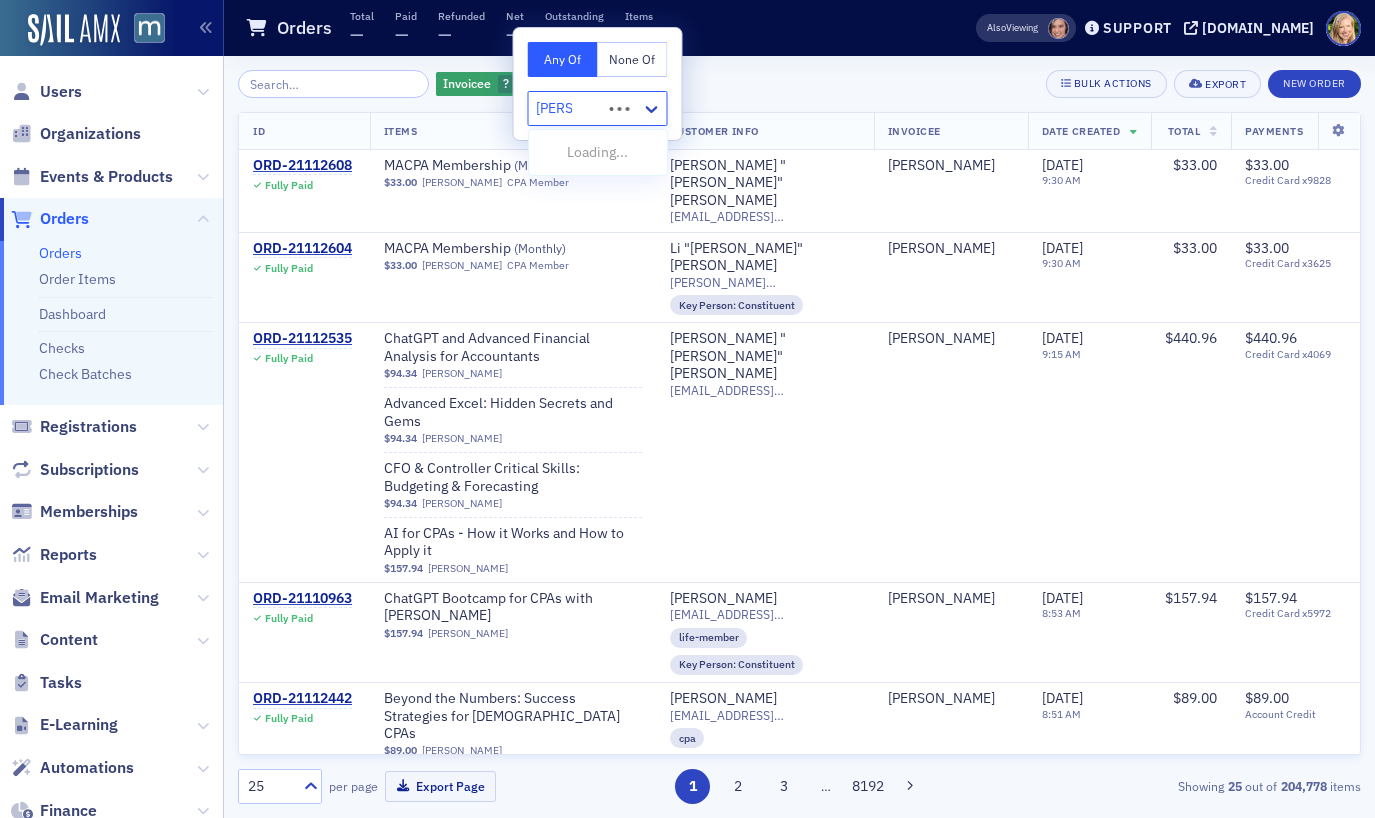 type on "[PERSON_NAME]" 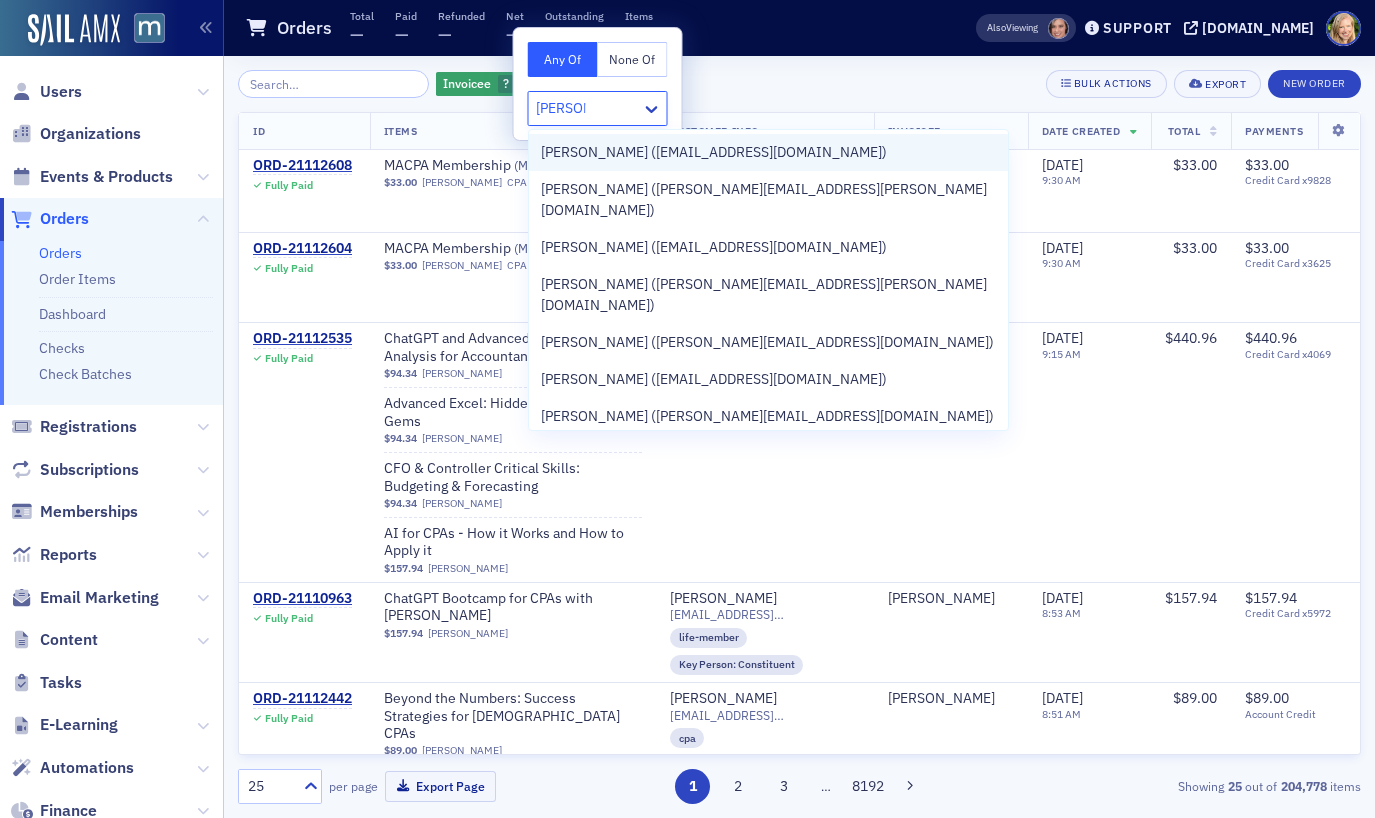 click on "[PERSON_NAME] ([EMAIL_ADDRESS][DOMAIN_NAME])" at bounding box center [768, 152] 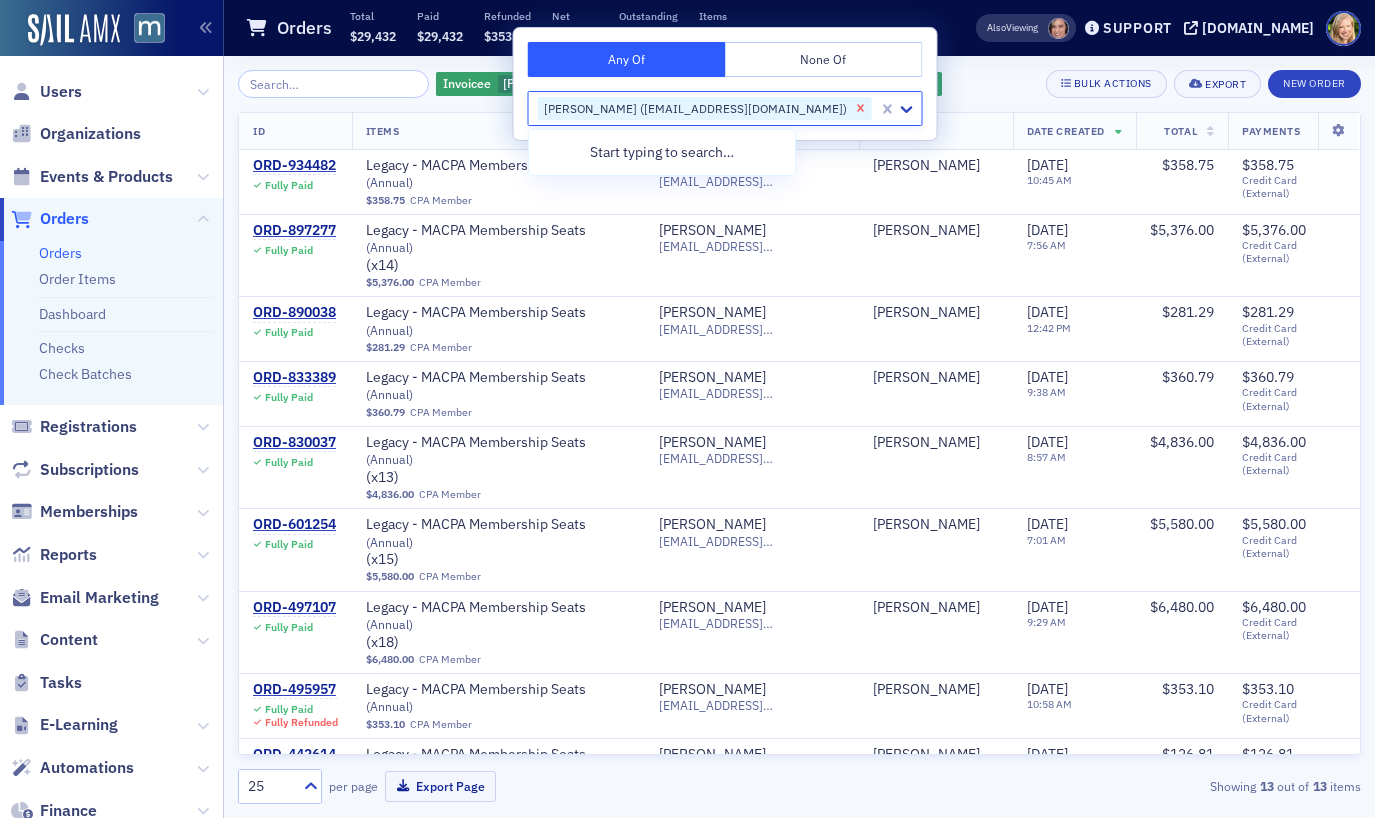 click 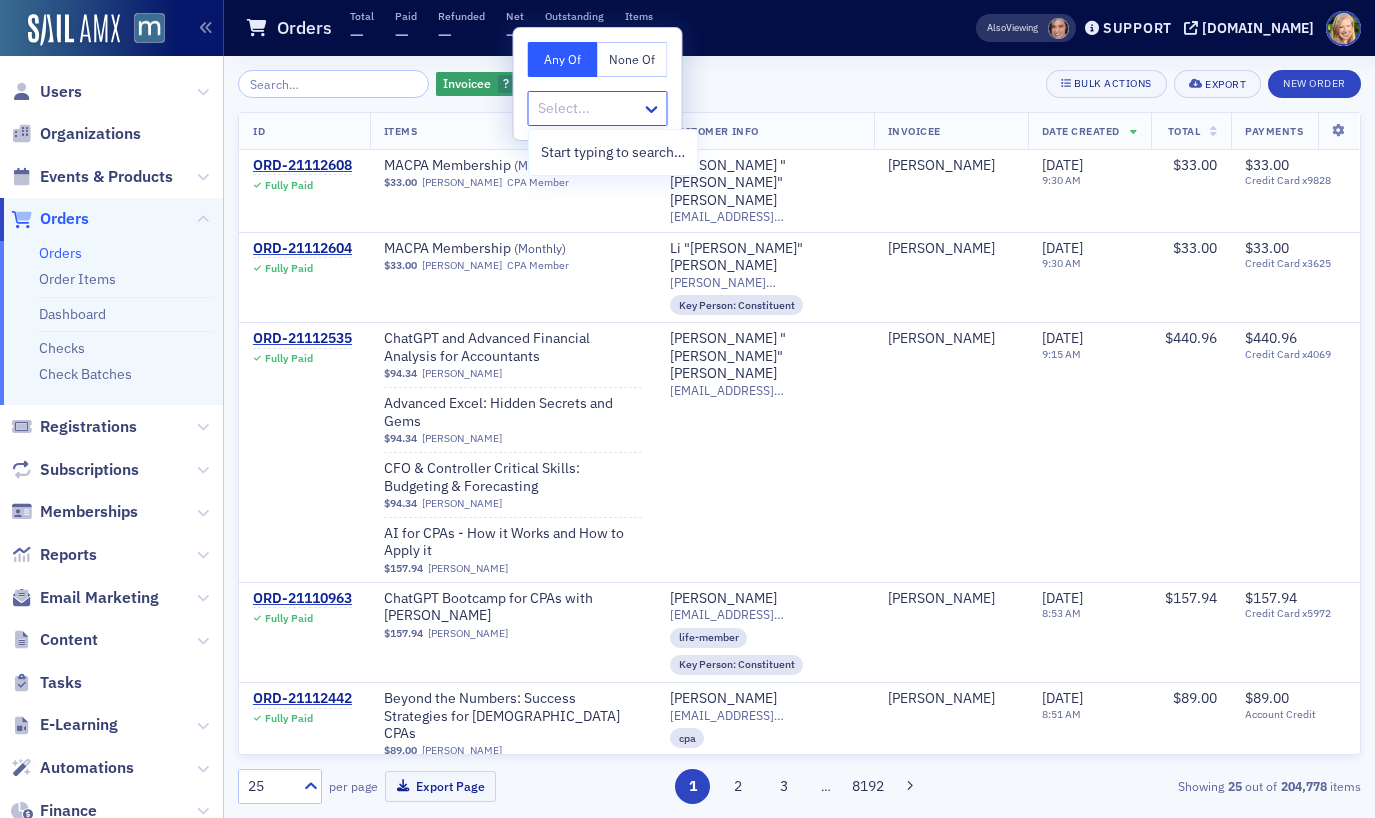 click on "Invoicee ? Add  Filter Bulk Actions Export New Order" 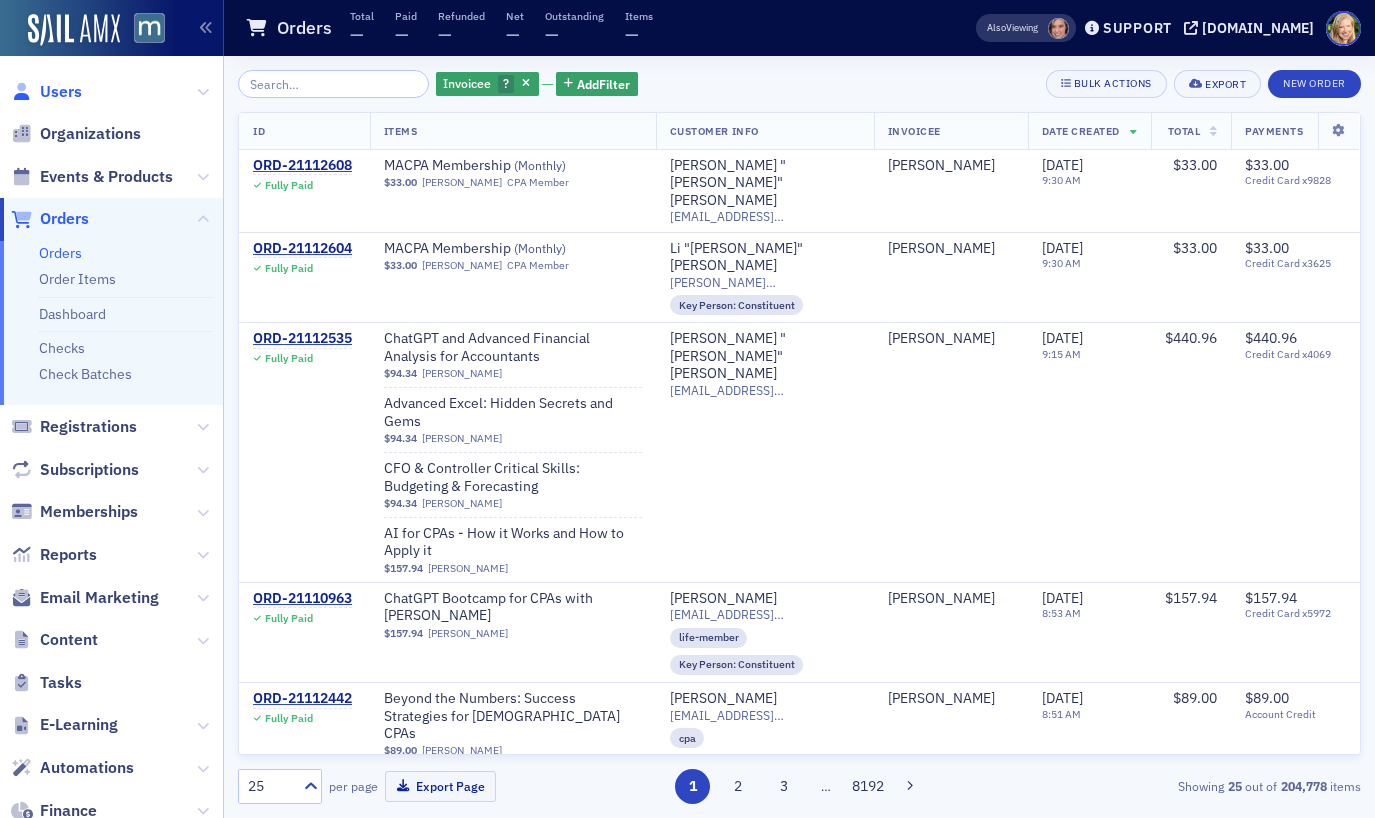 click on "Users" 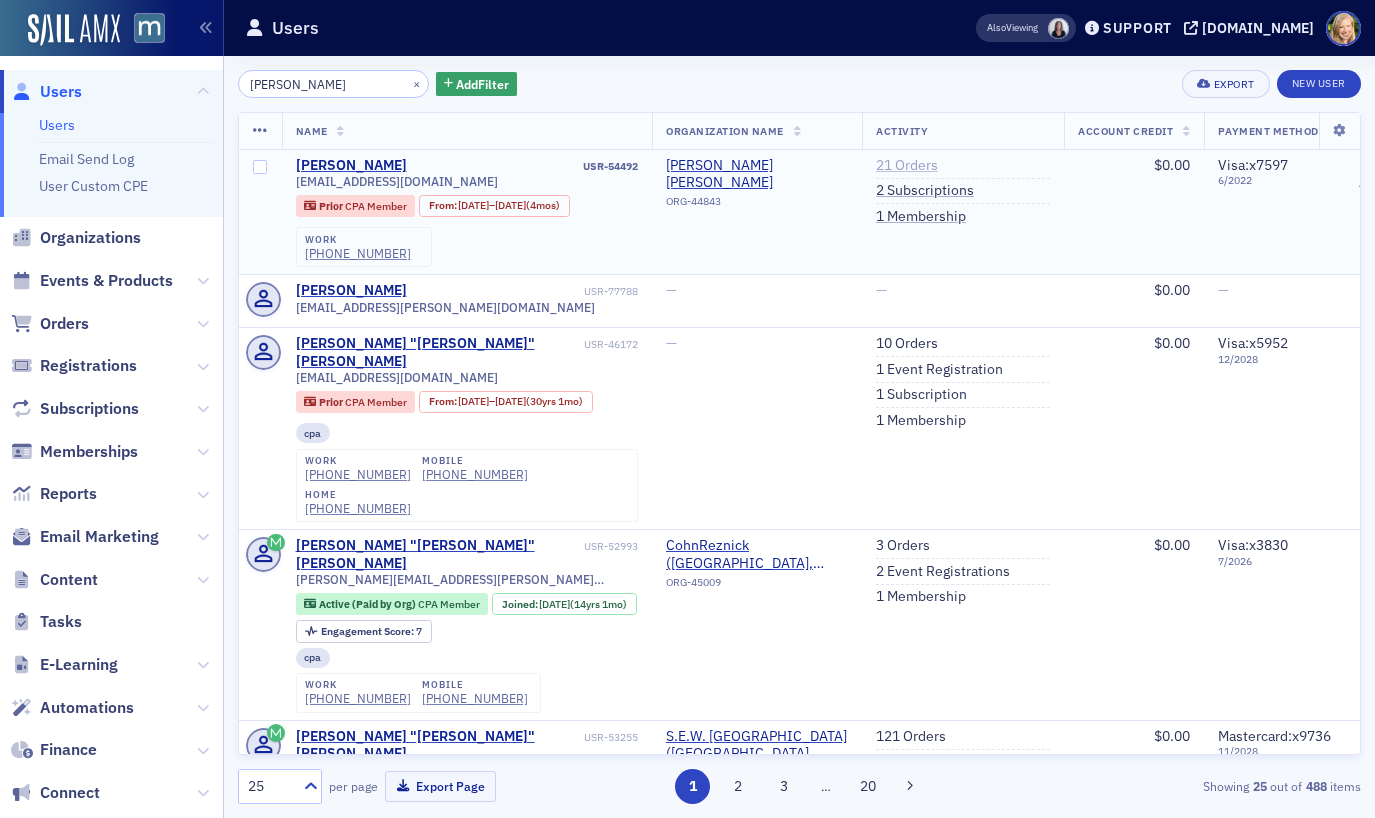 type on "[PERSON_NAME]" 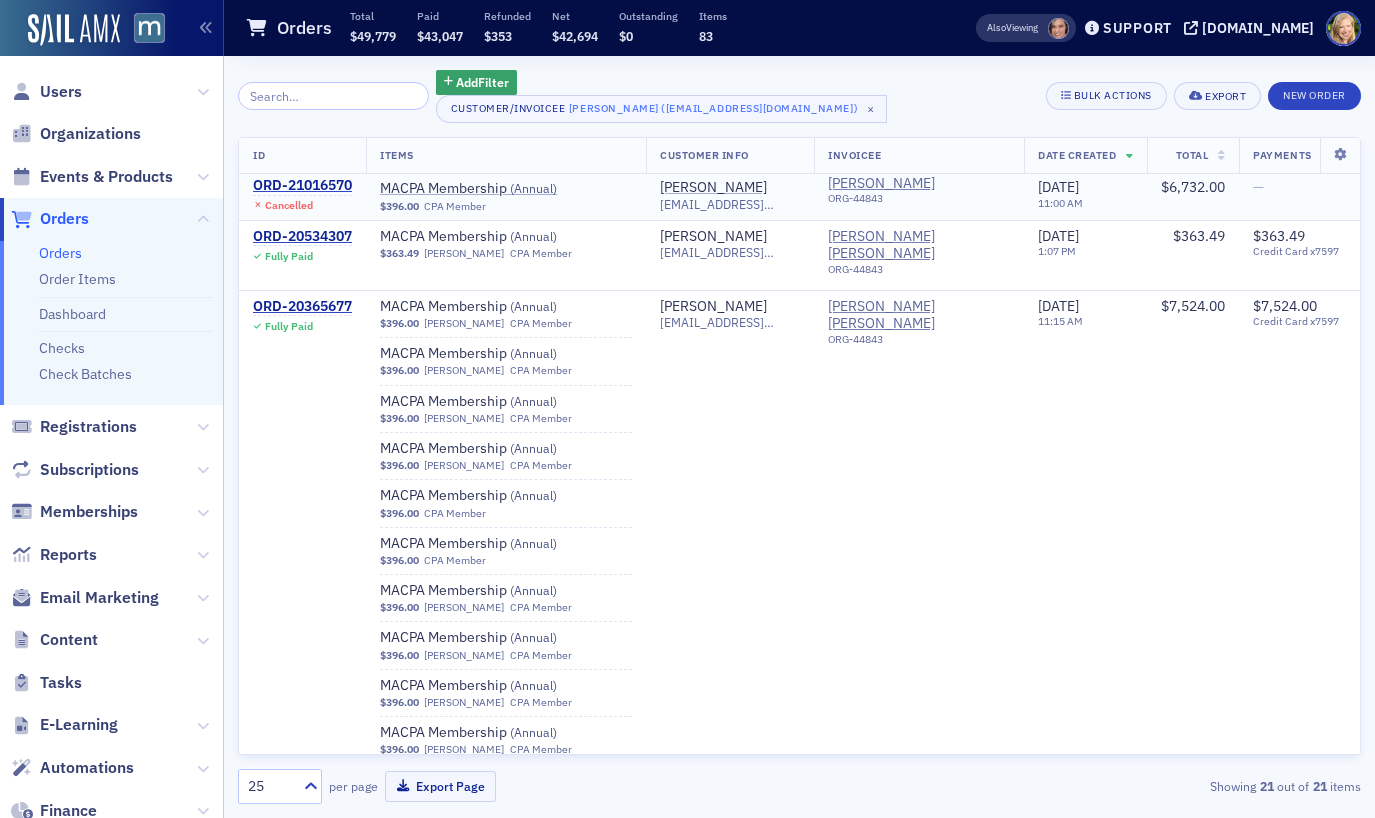 scroll, scrollTop: 739, scrollLeft: 0, axis: vertical 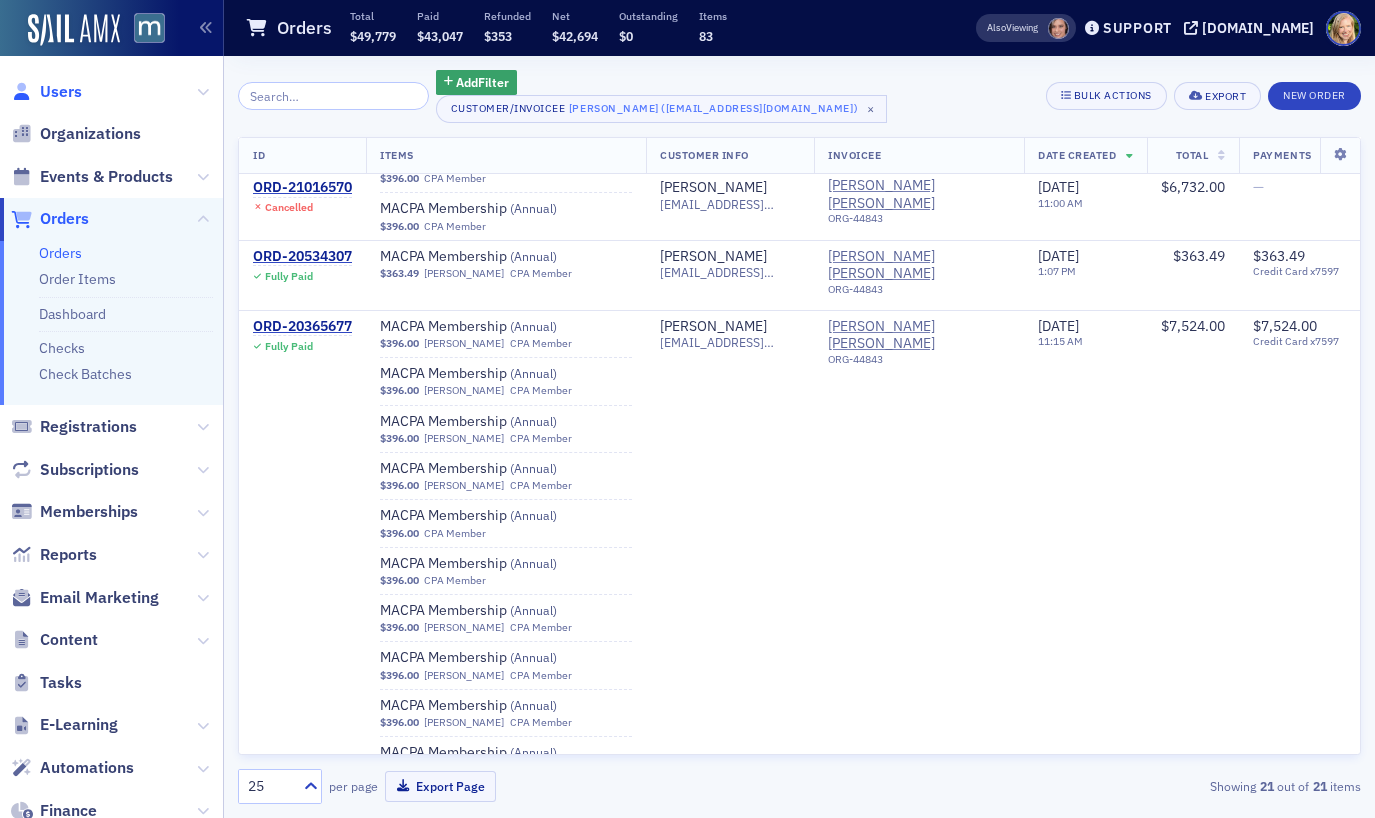click on "Users" 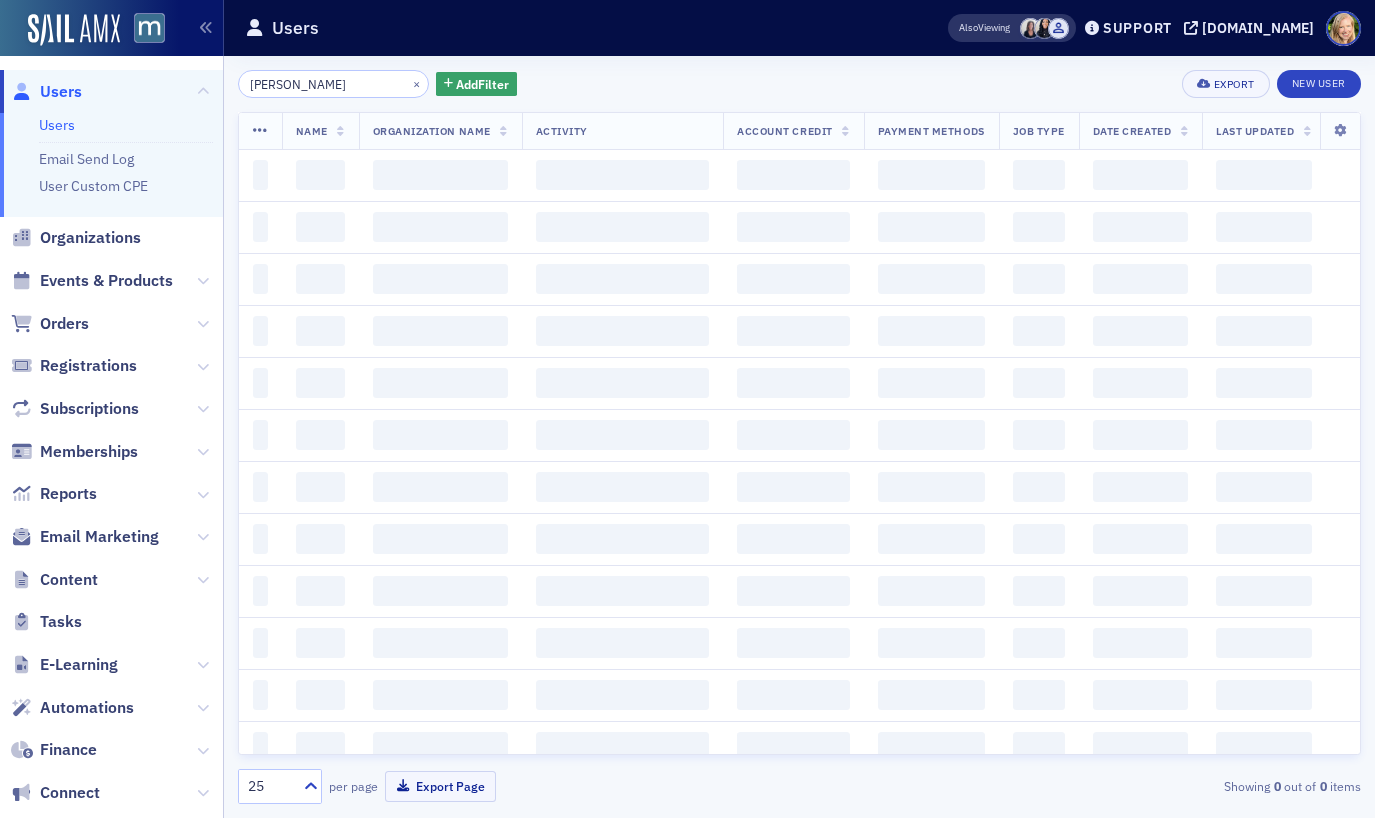 click on "[PERSON_NAME]" 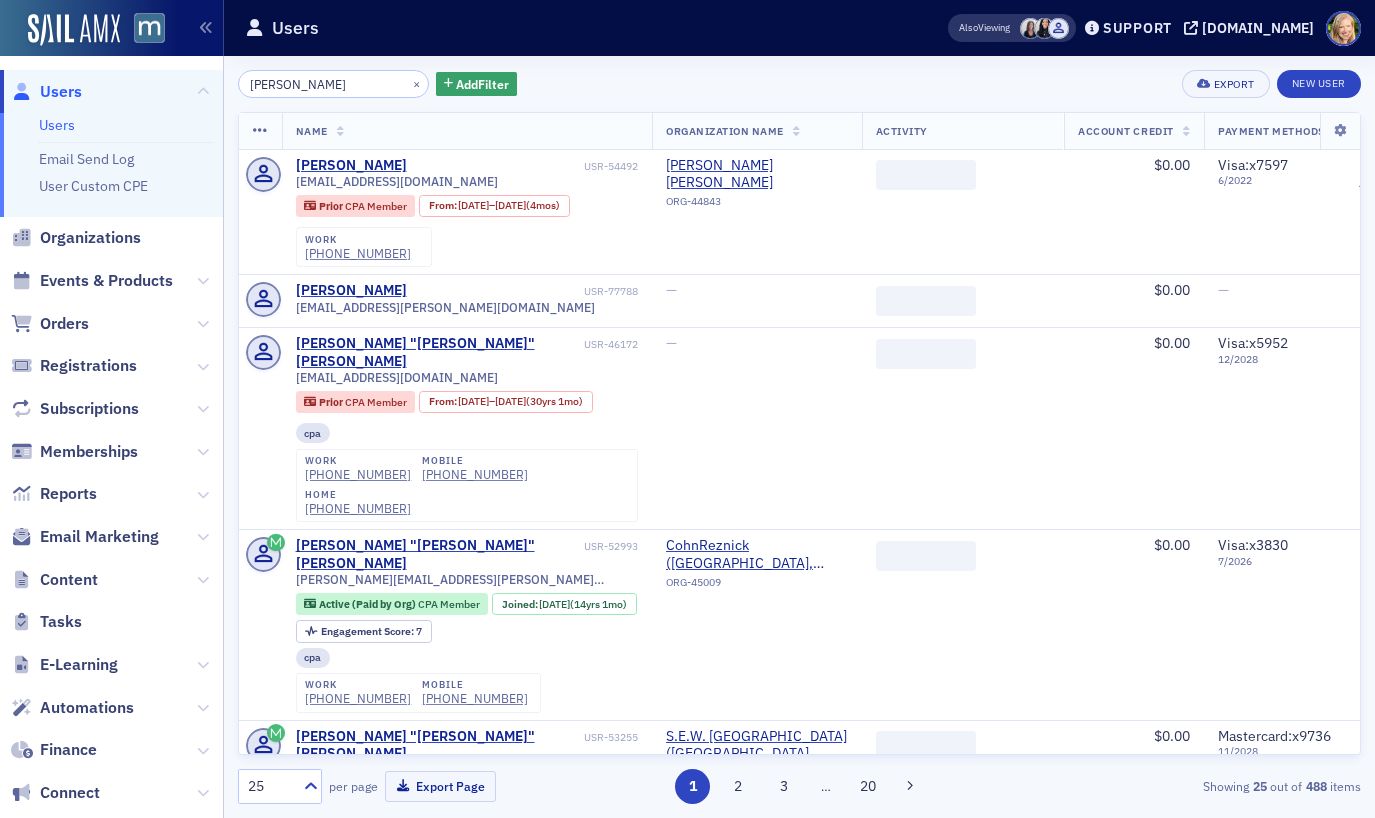 click on "[PERSON_NAME]" 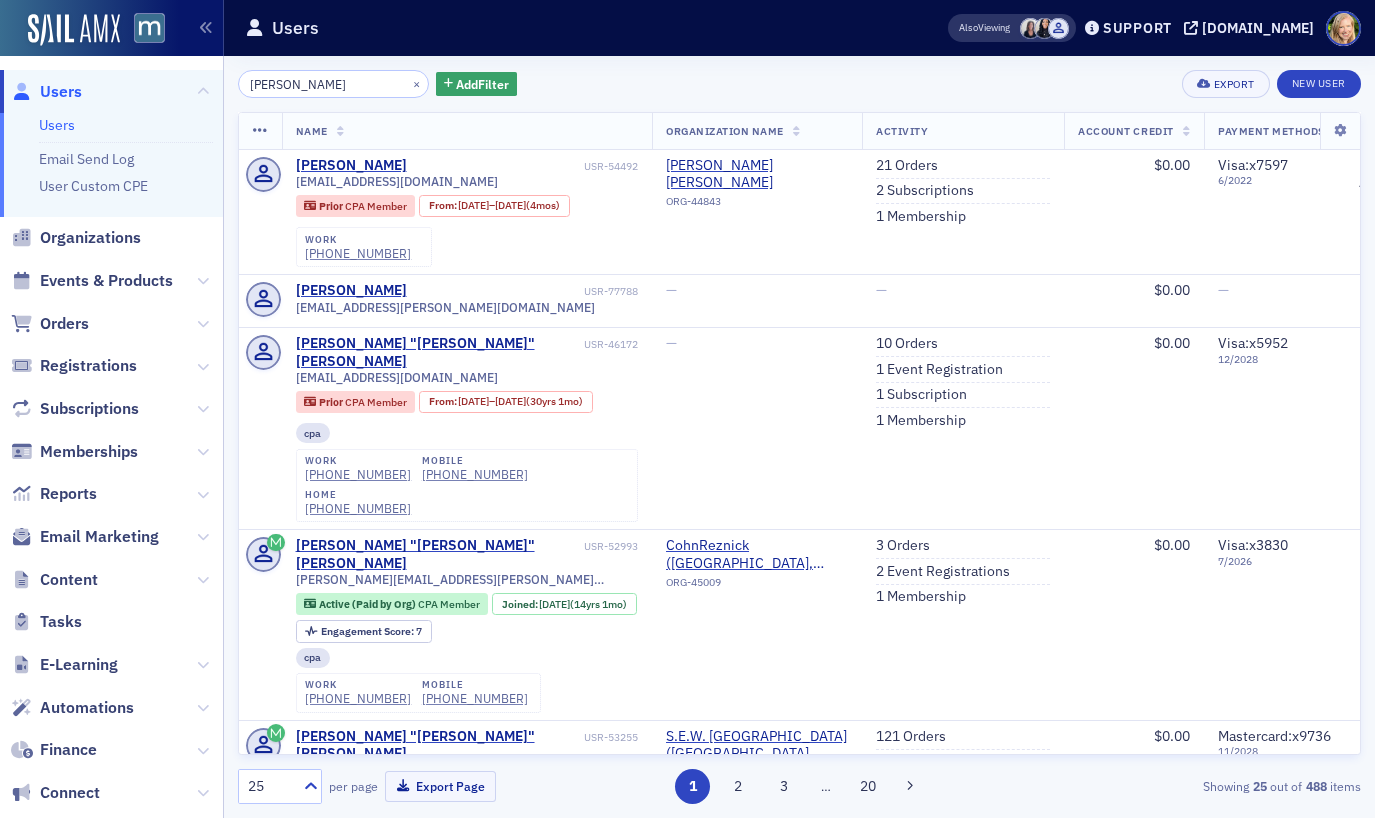 type on "f" 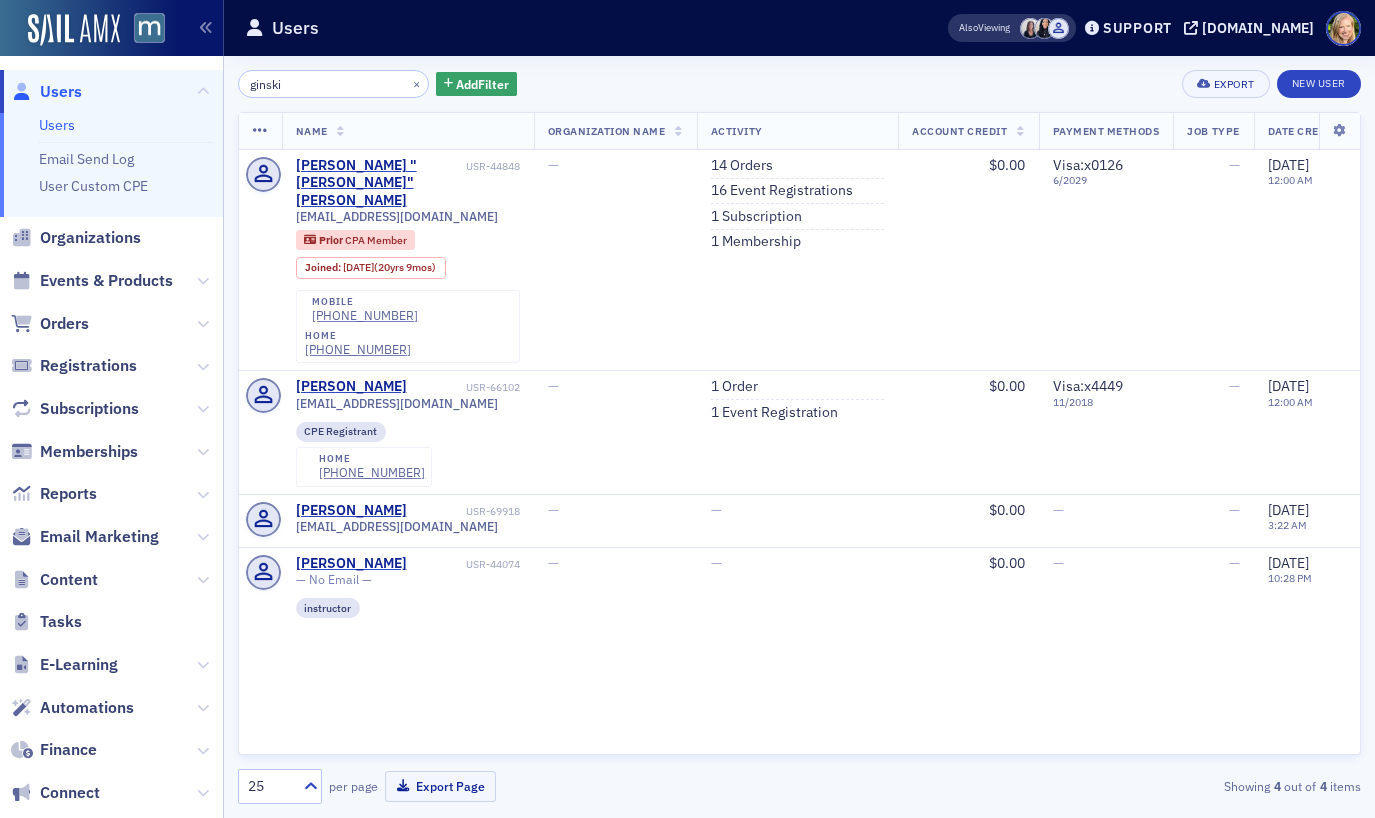 type on "ginski" 